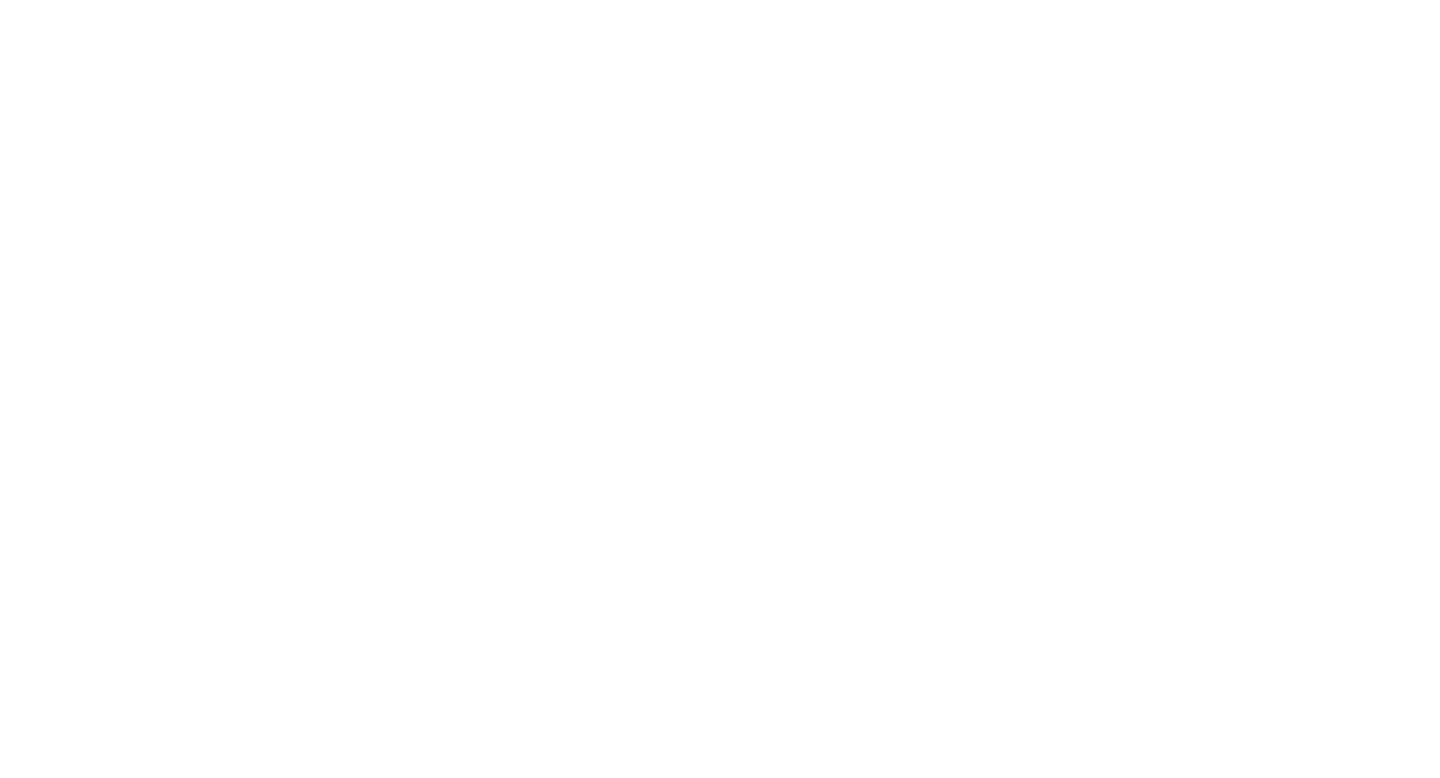 scroll, scrollTop: 0, scrollLeft: 0, axis: both 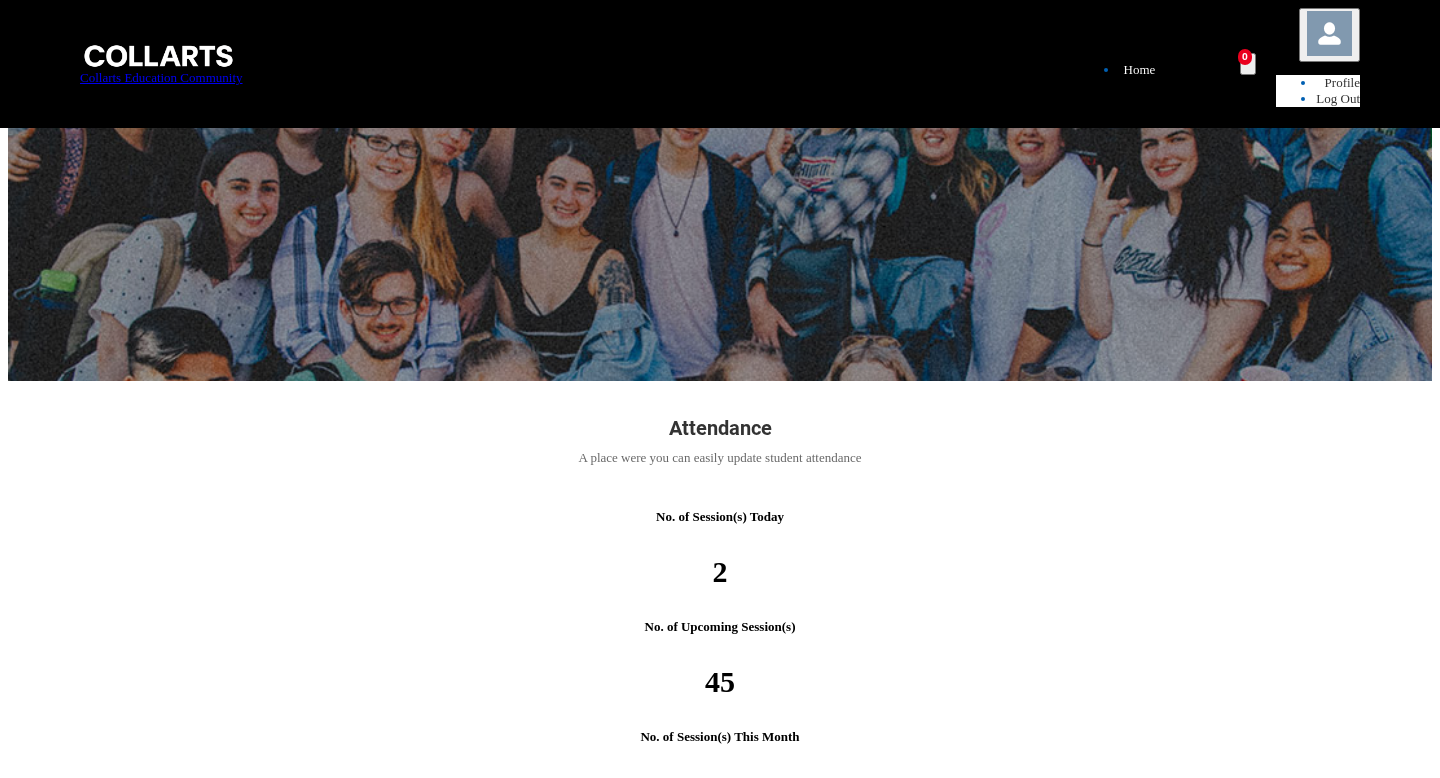click on "Attendance" at bounding box center (161, 2364) 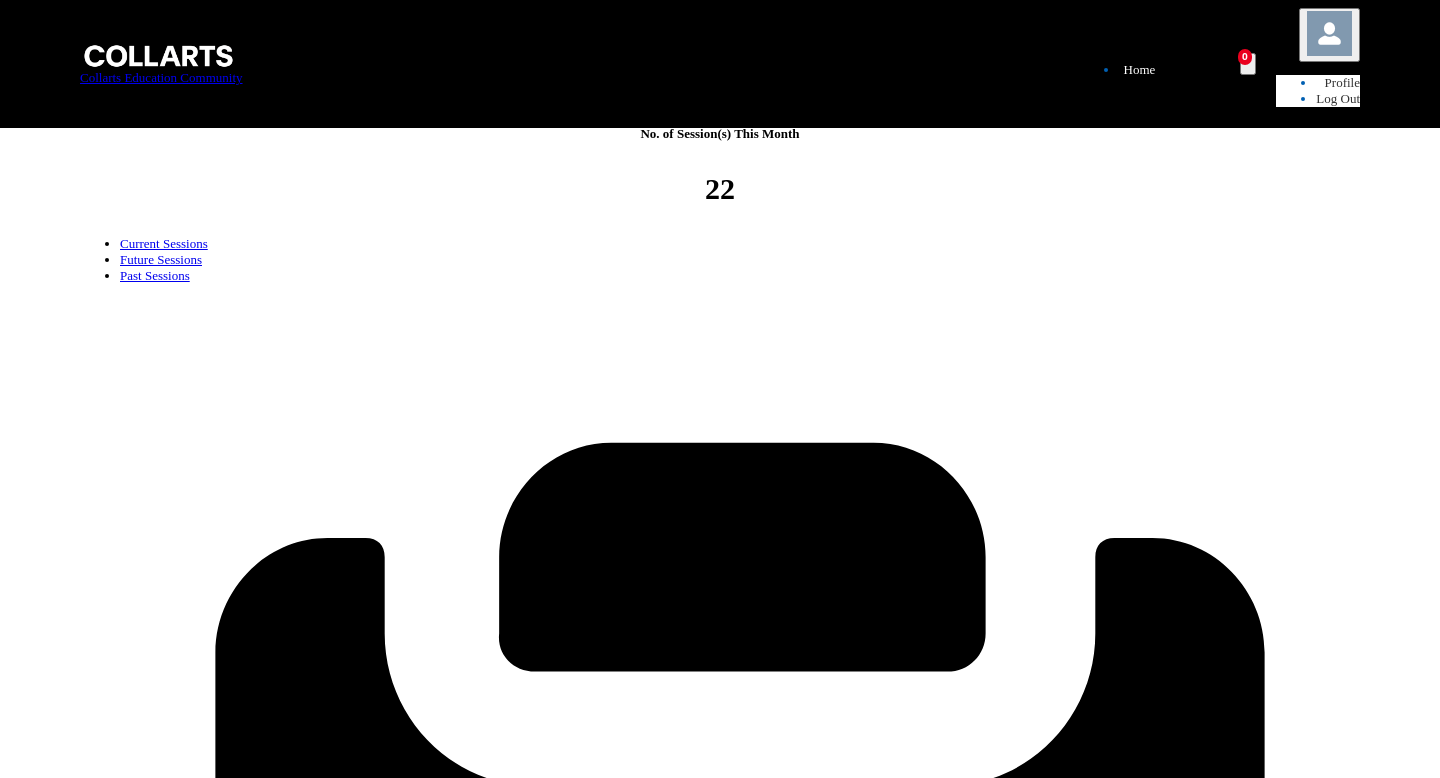 scroll, scrollTop: 805, scrollLeft: 0, axis: vertical 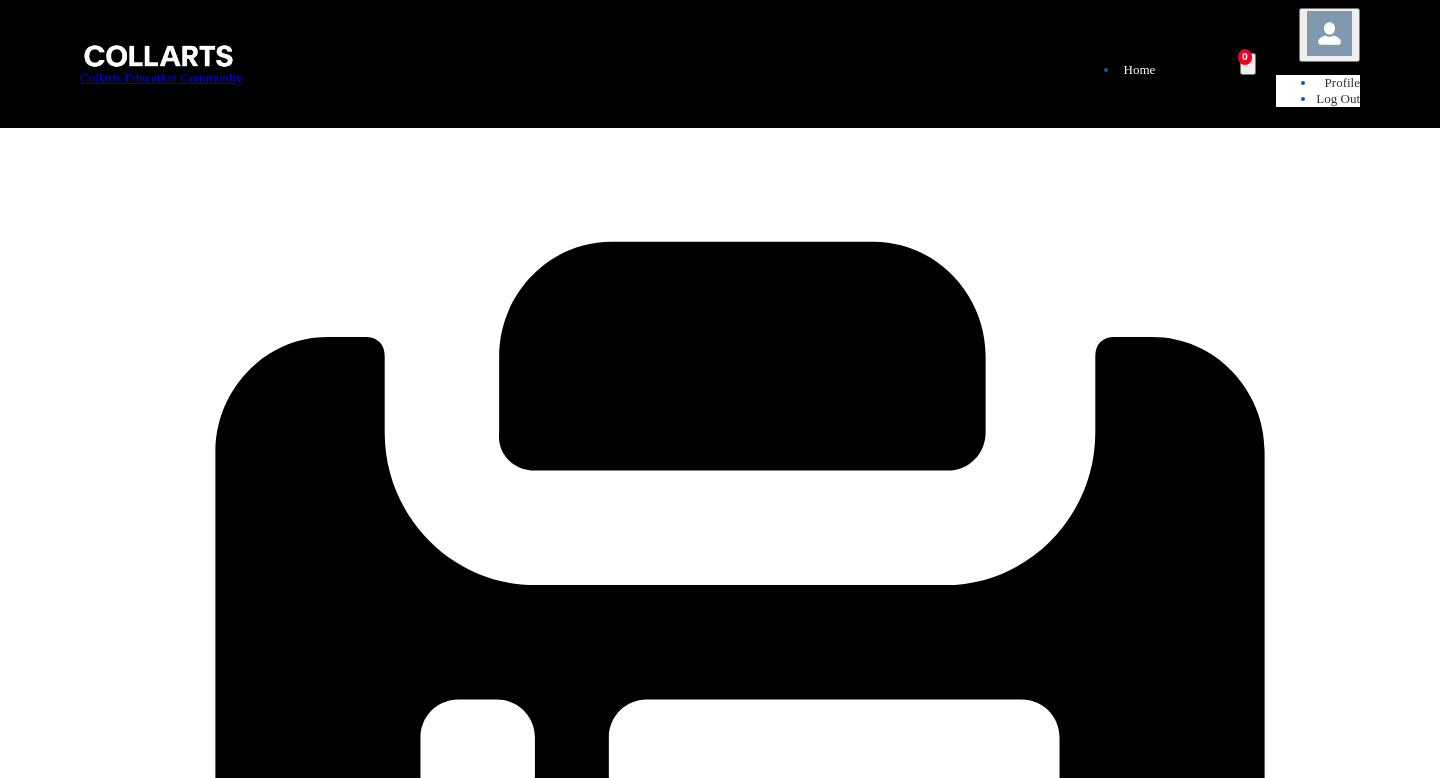 drag, startPoint x: 227, startPoint y: 473, endPoint x: 144, endPoint y: 469, distance: 83.09633 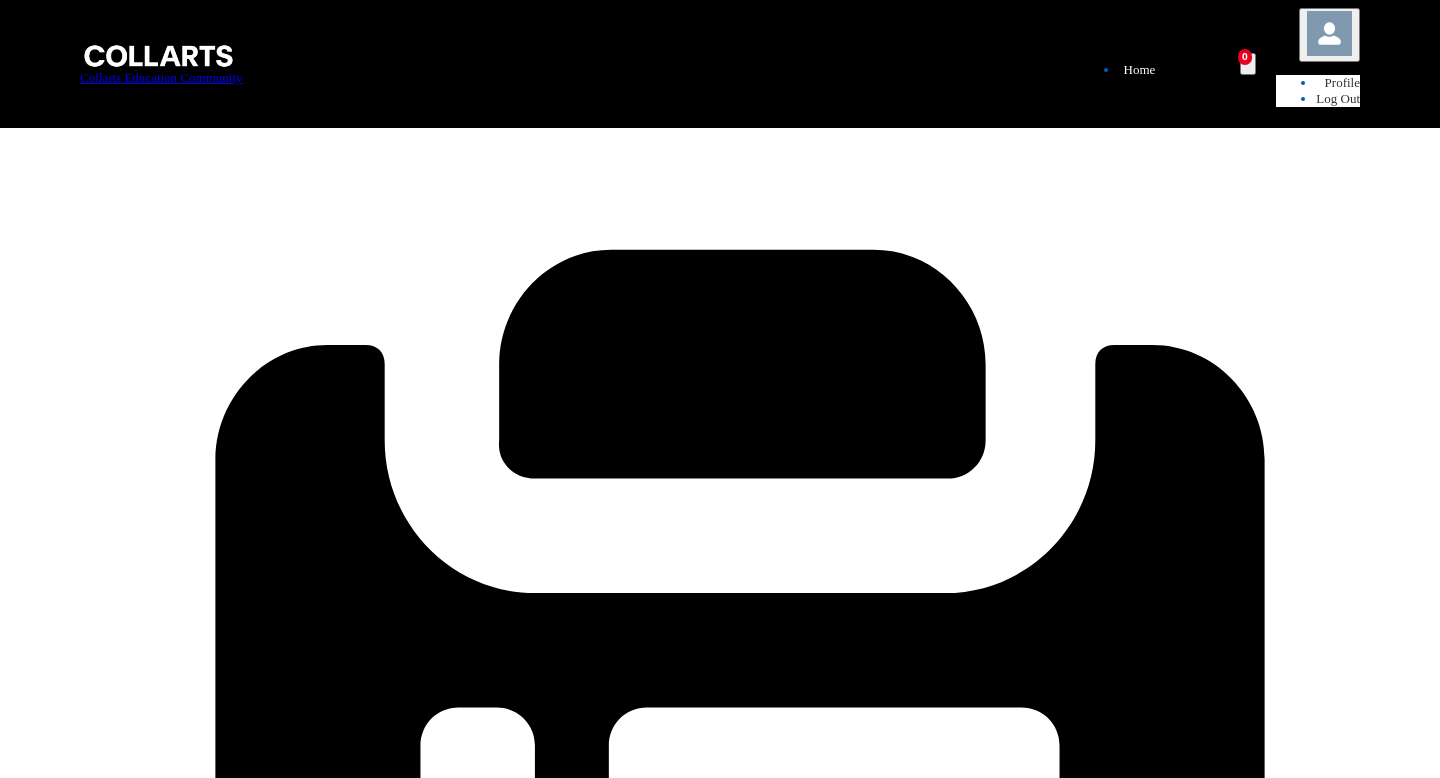 scroll, scrollTop: 805, scrollLeft: 0, axis: vertical 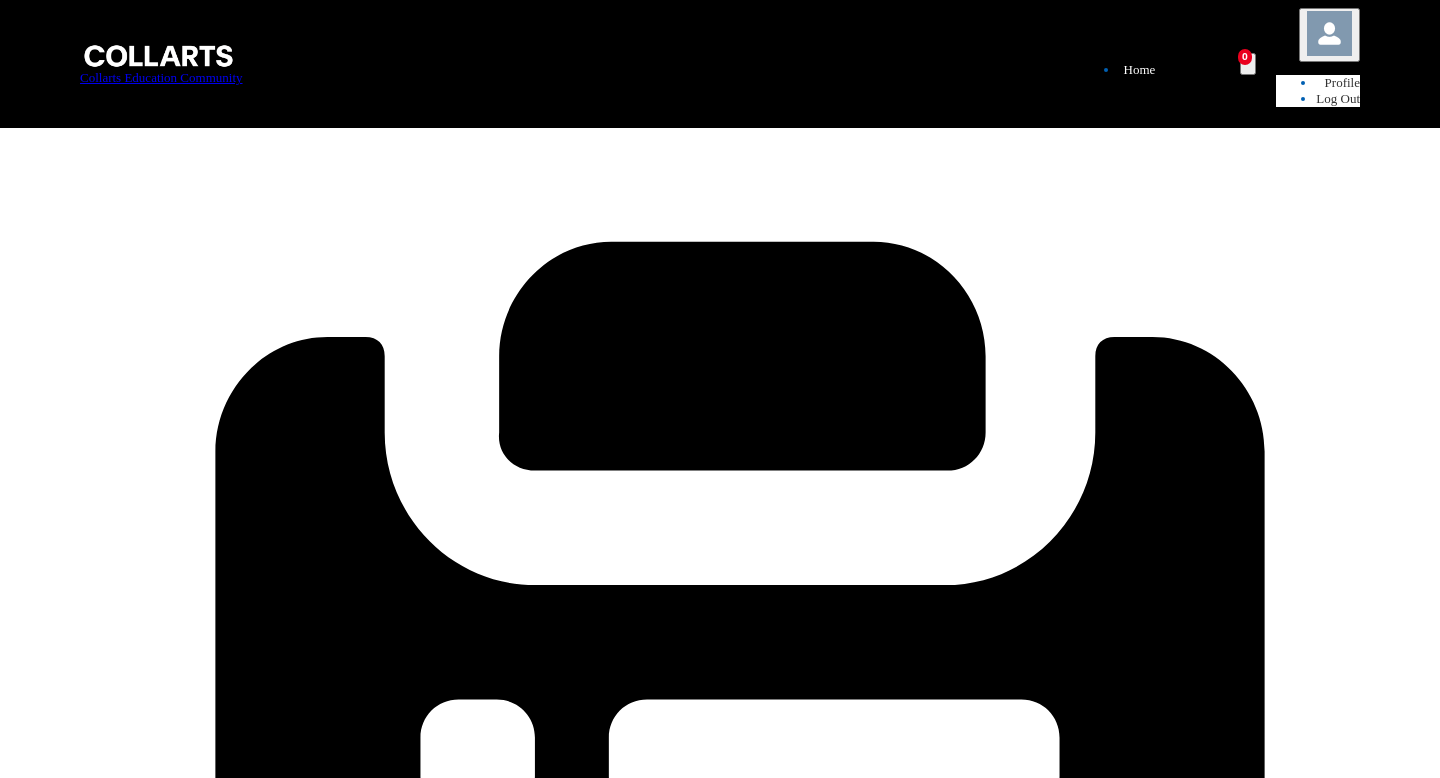 click on "Attended" at bounding box center [139, 16649] 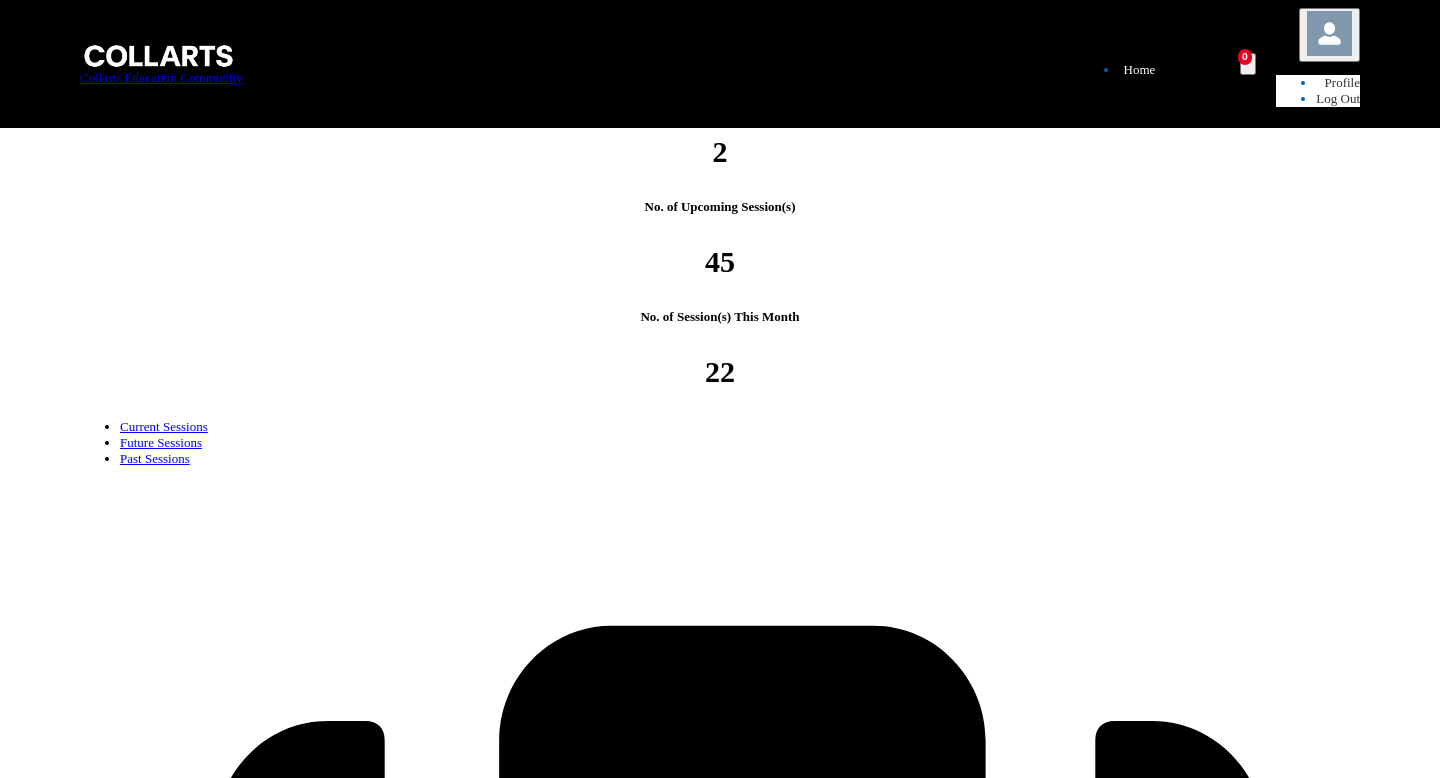 scroll, scrollTop: 494, scrollLeft: 0, axis: vertical 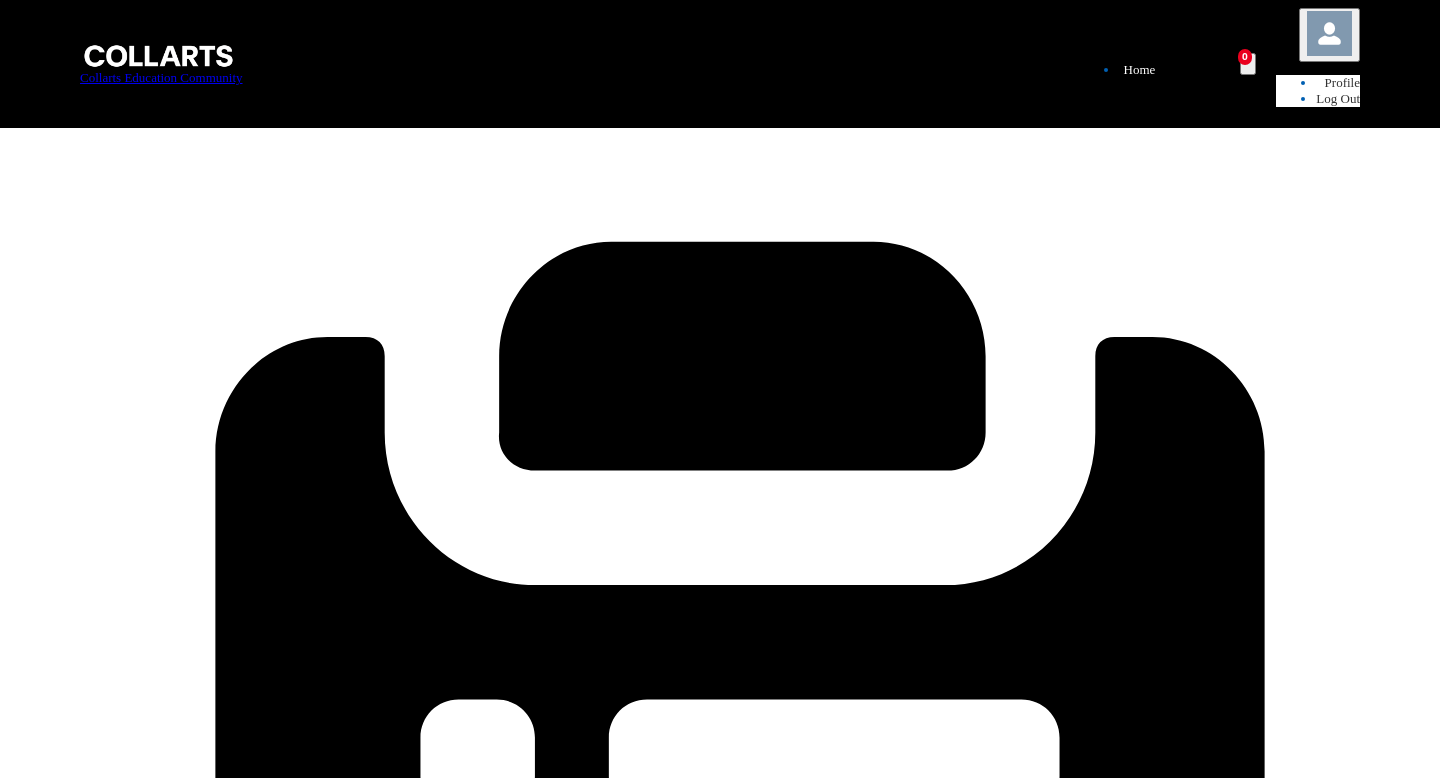 click on "Attended" at bounding box center (139, 16423) 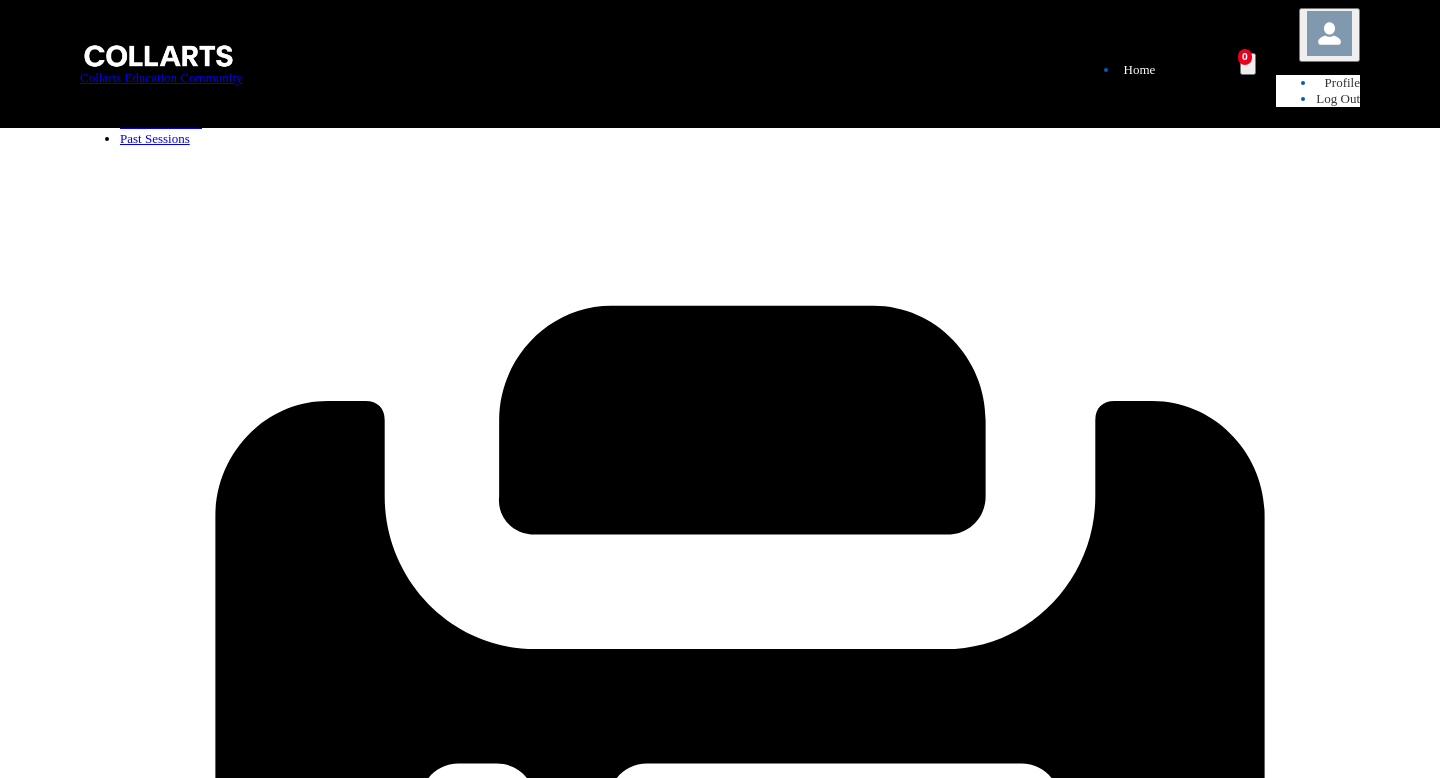 scroll, scrollTop: 736, scrollLeft: 0, axis: vertical 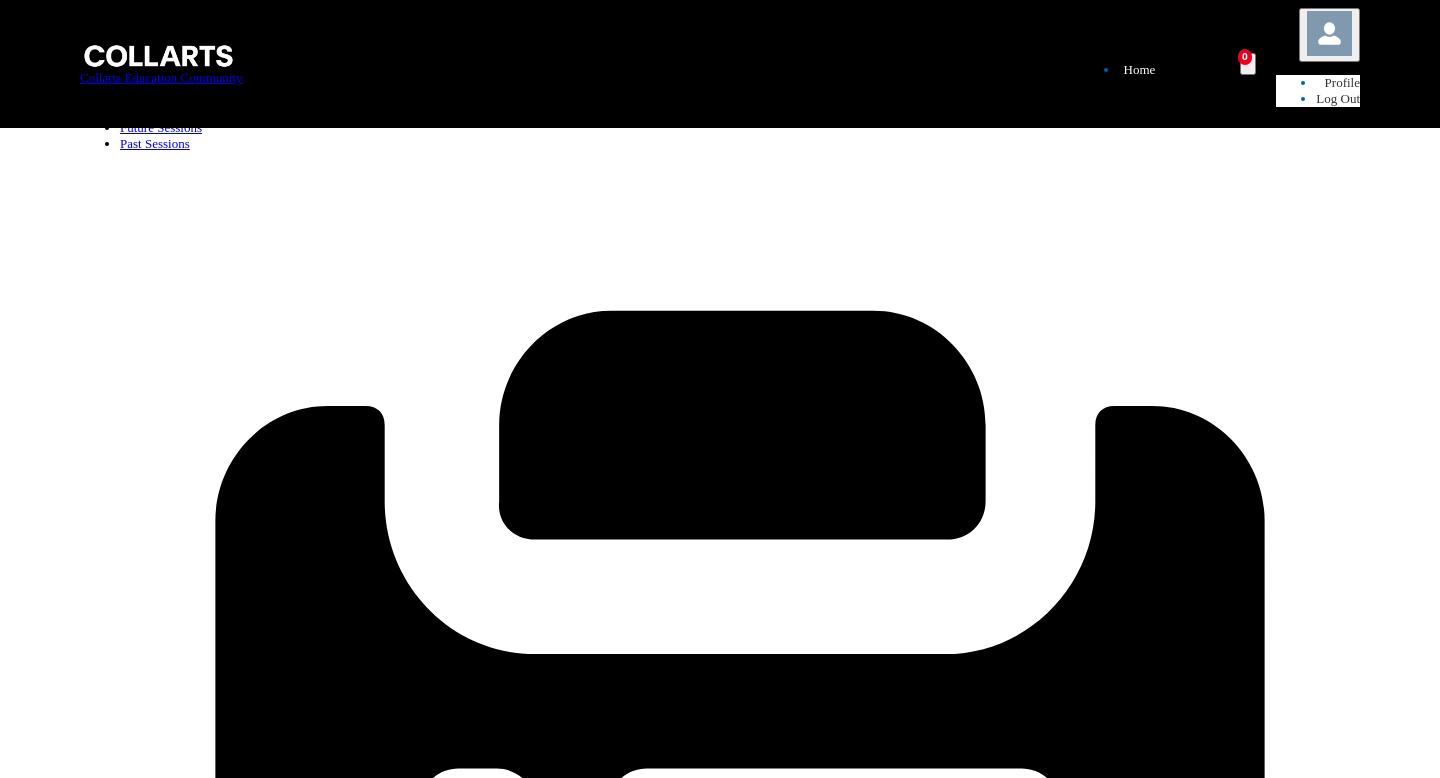 click on "Attended" at bounding box center [139, 10825] 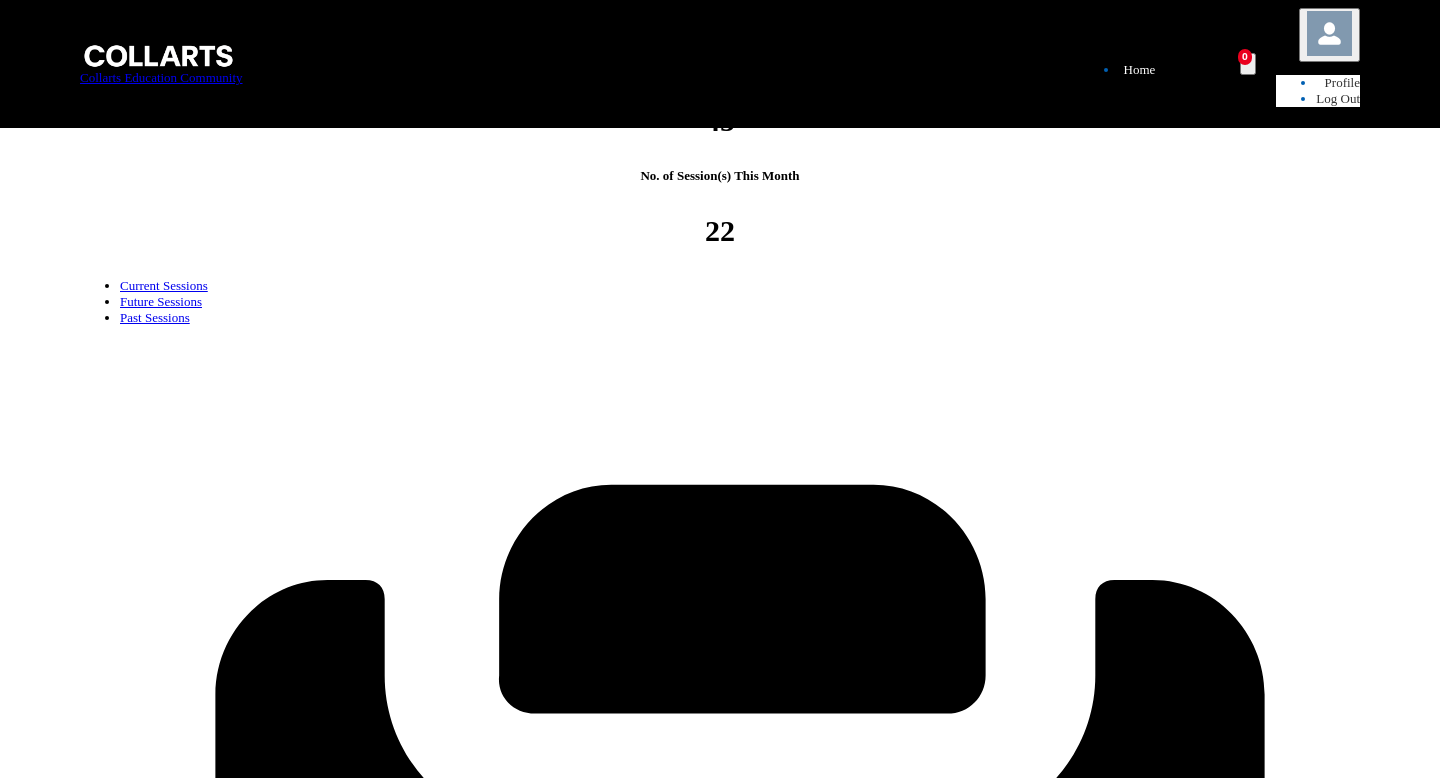 scroll, scrollTop: 559, scrollLeft: 0, axis: vertical 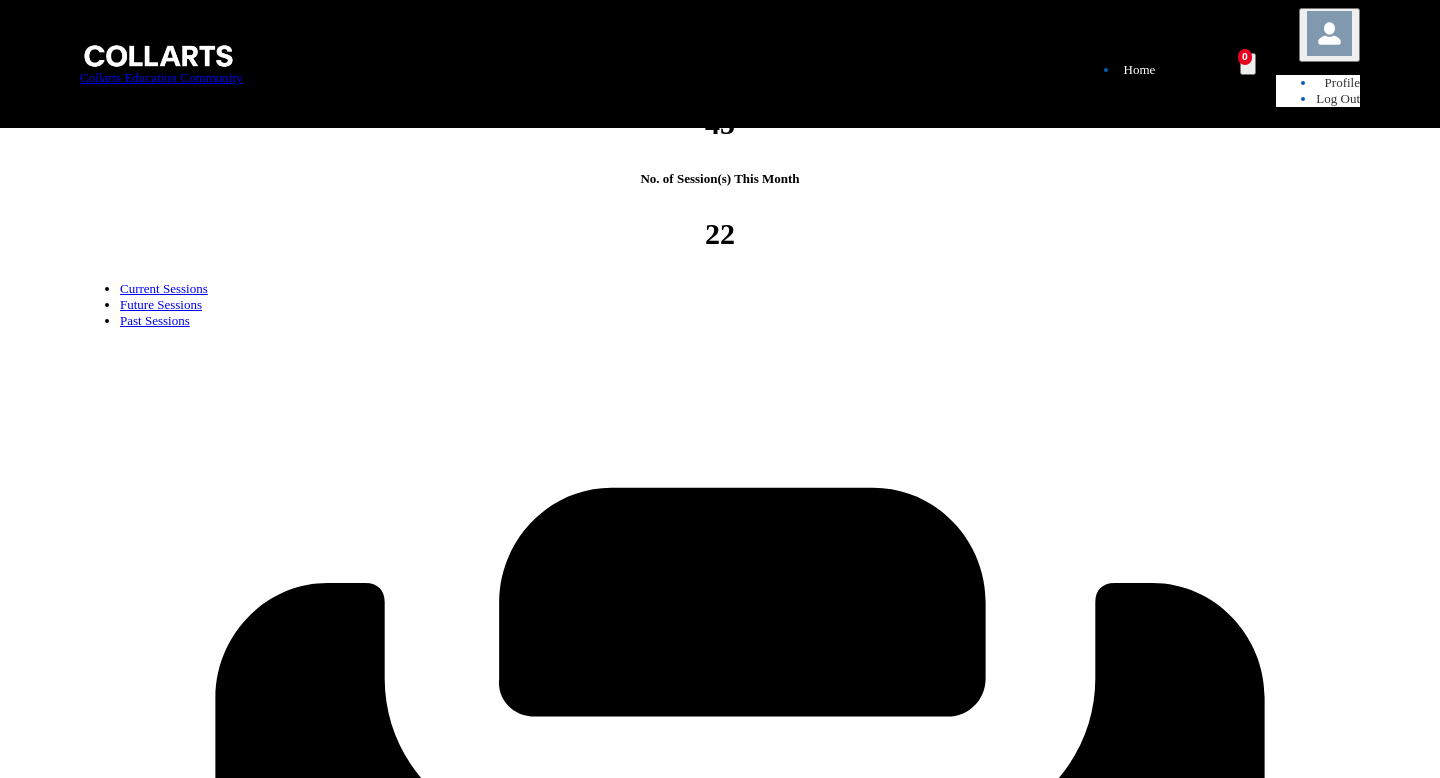 click on "Absent" at bounding box center [201, 7753] 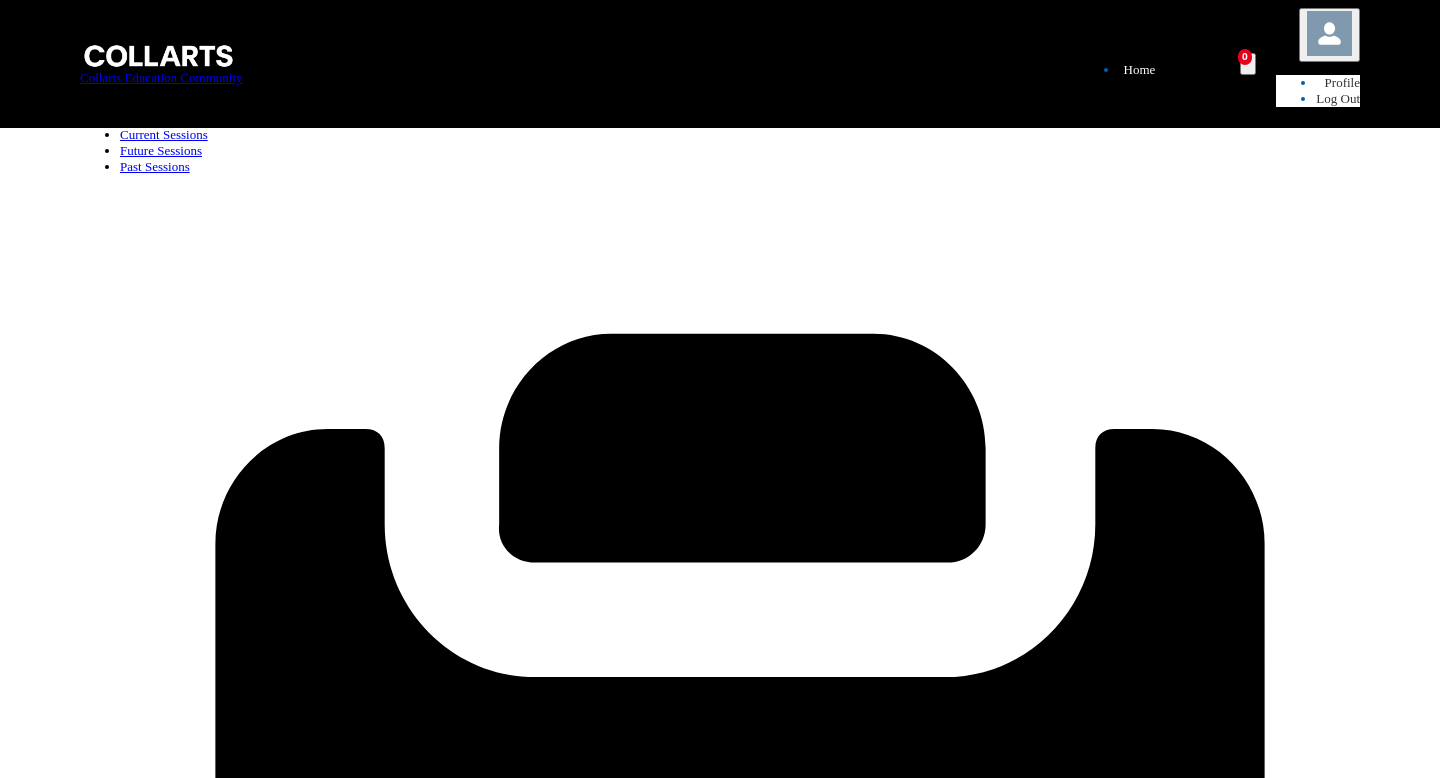 scroll, scrollTop: 718, scrollLeft: 0, axis: vertical 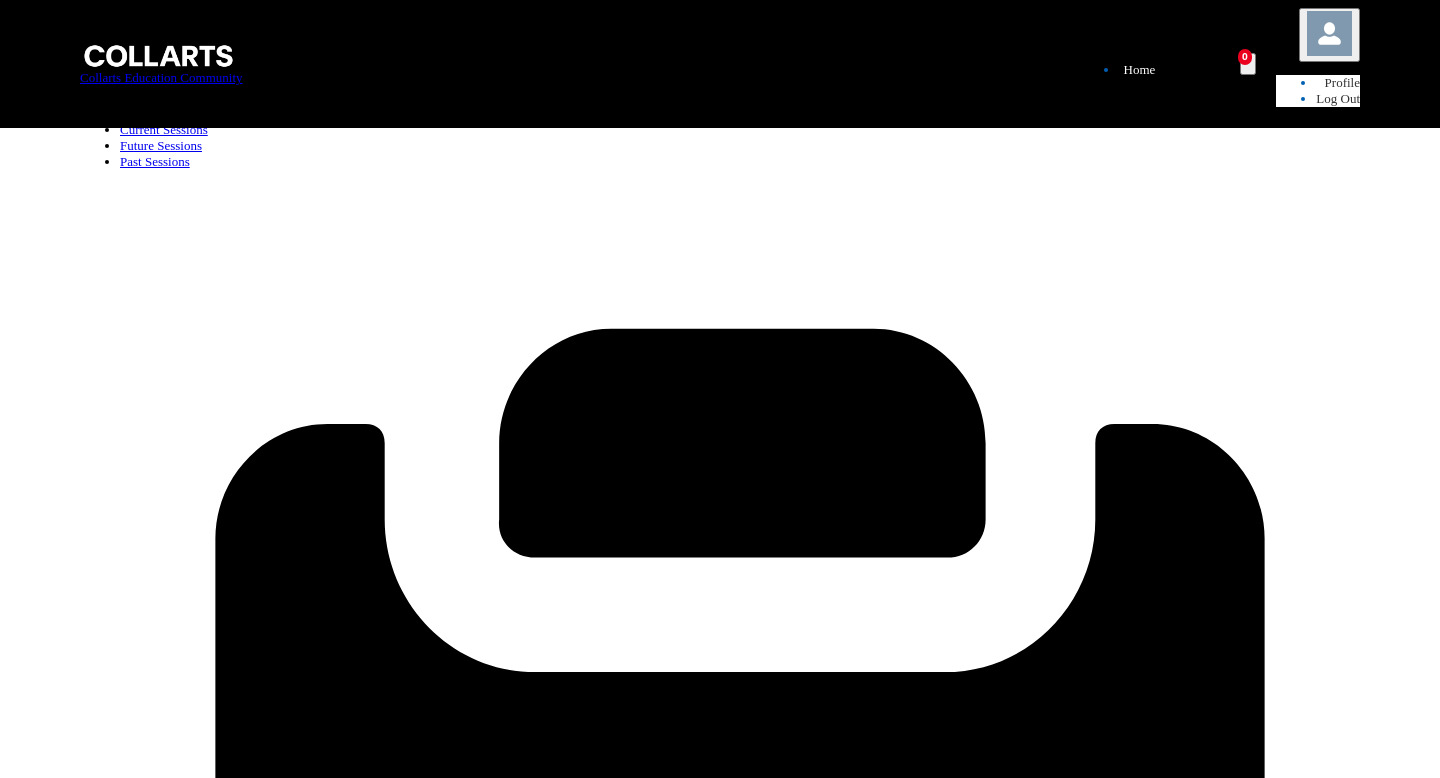 click on "Absent" at bounding box center (201, 11069) 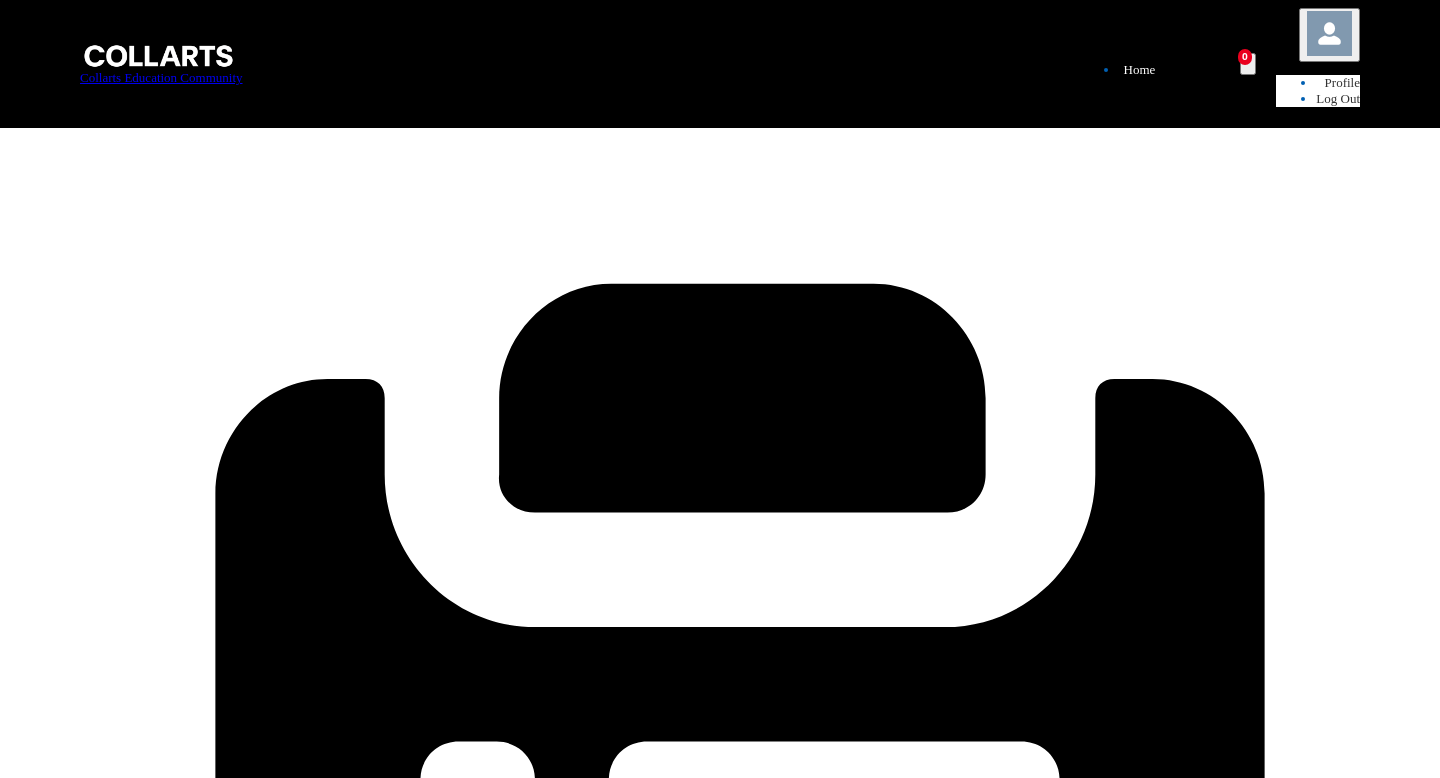 scroll, scrollTop: 805, scrollLeft: 0, axis: vertical 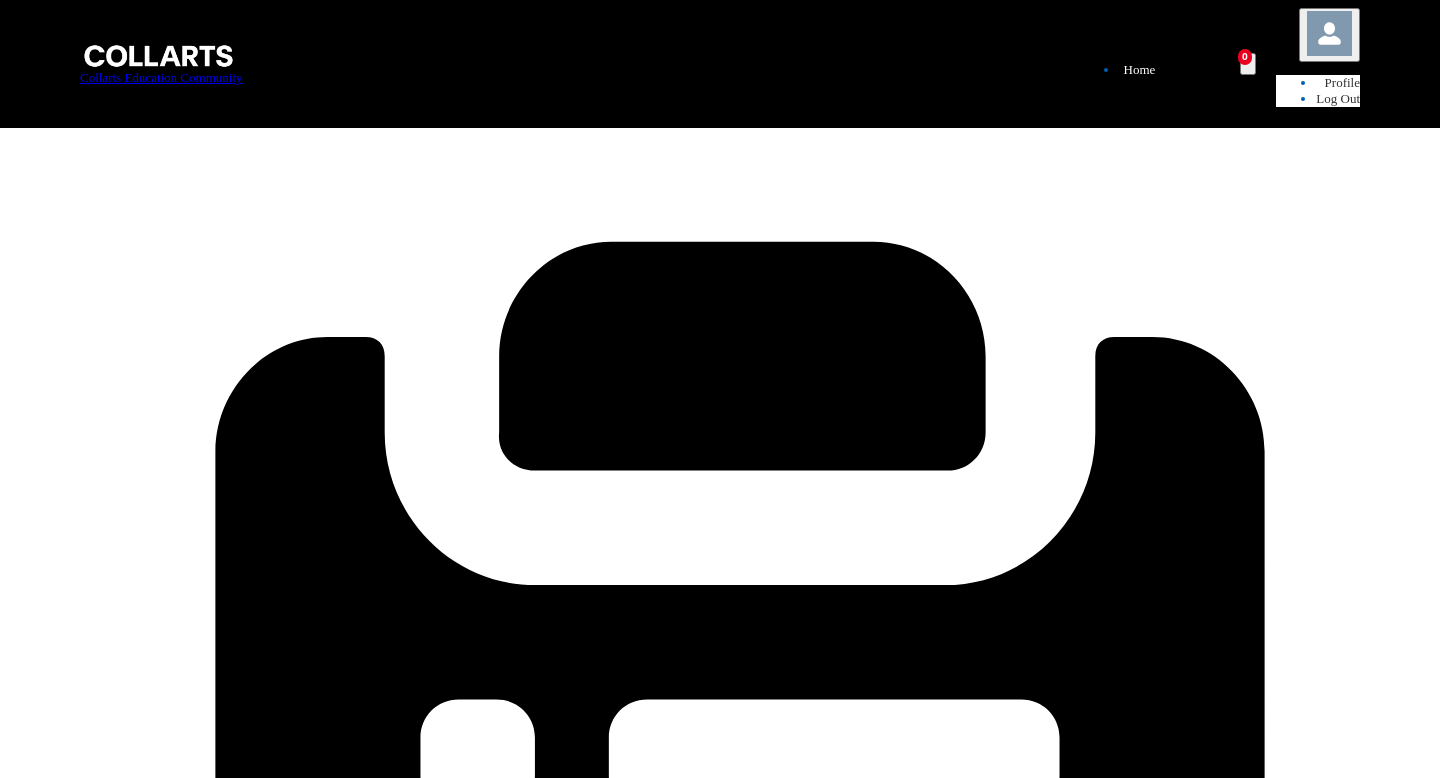 click on "Absent" at bounding box center (201, 14912) 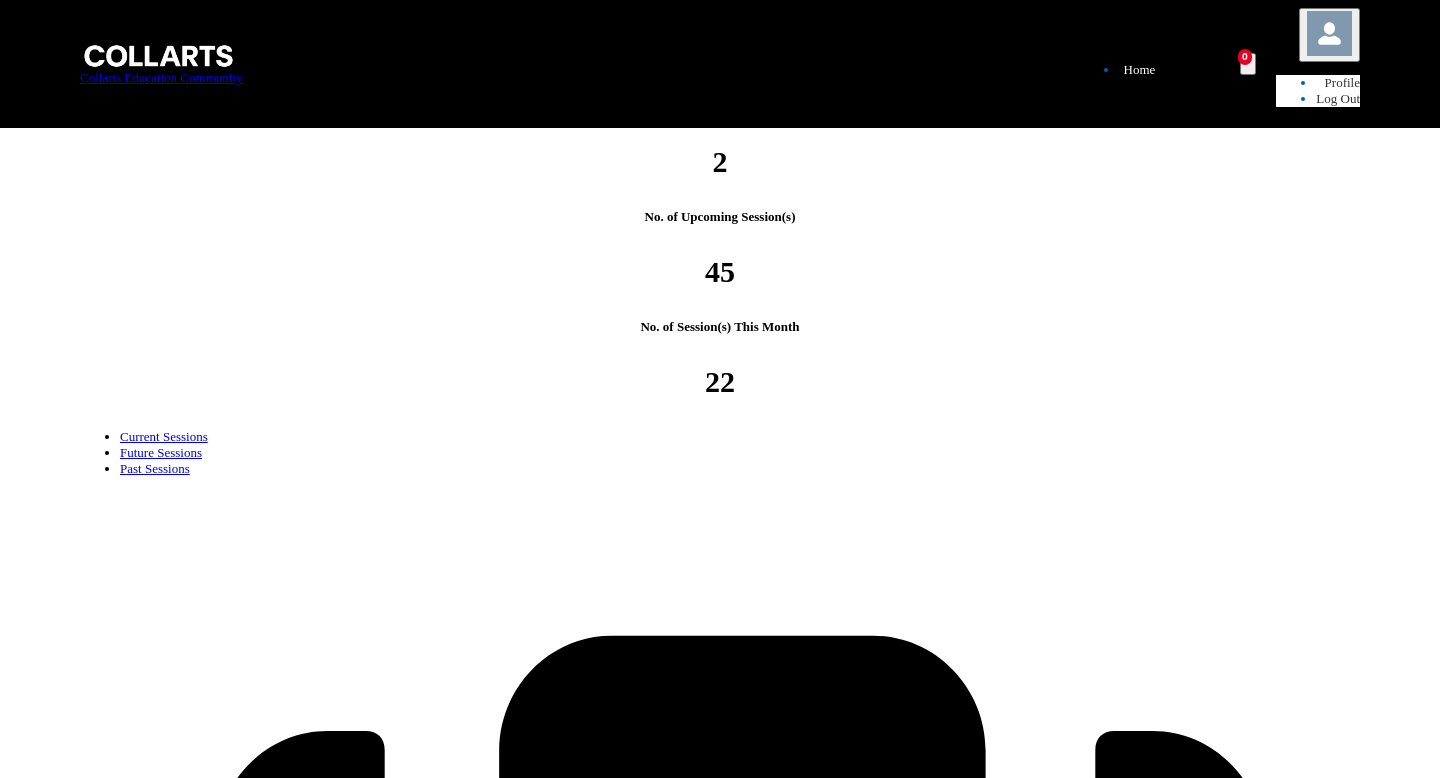 scroll, scrollTop: 397, scrollLeft: 0, axis: vertical 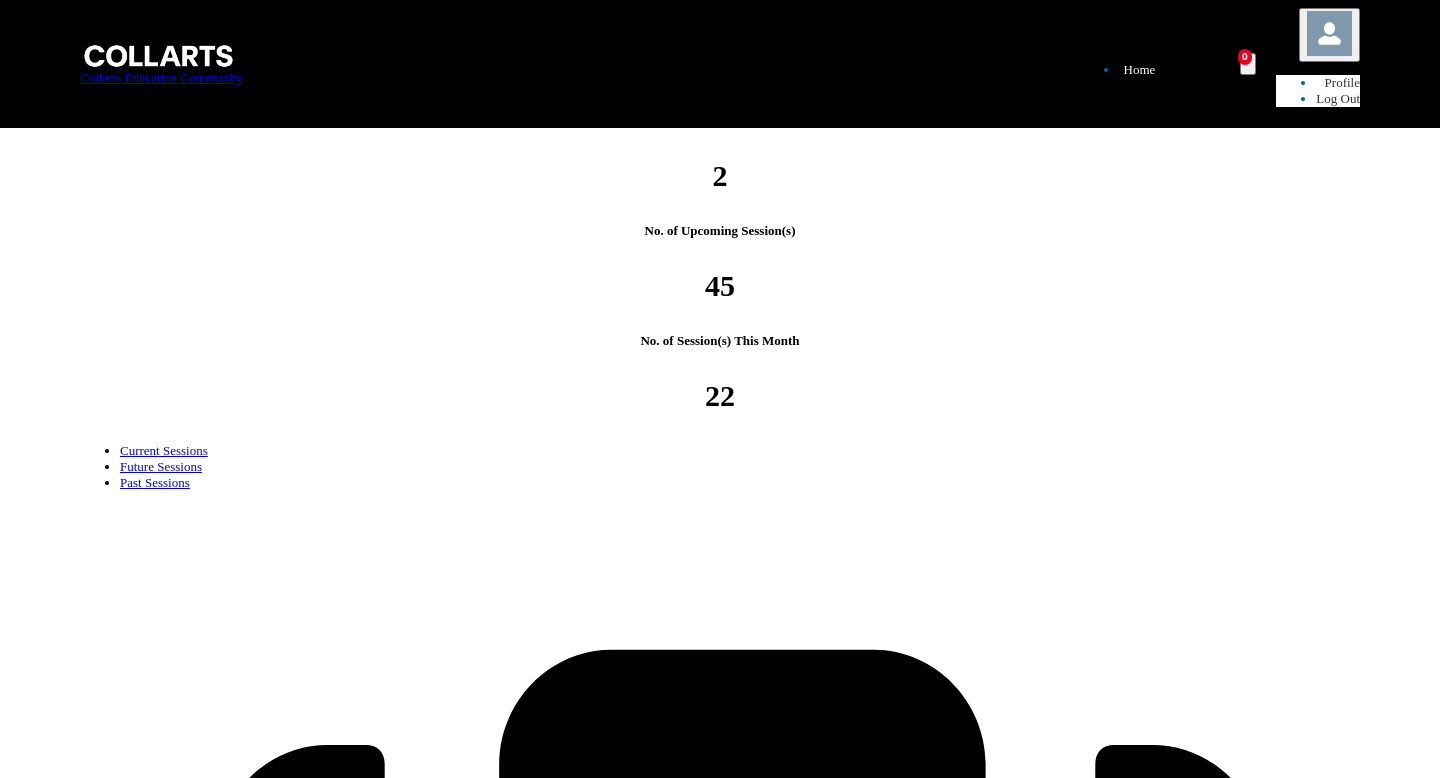 click on "Save" at bounding box center [183, 5139] 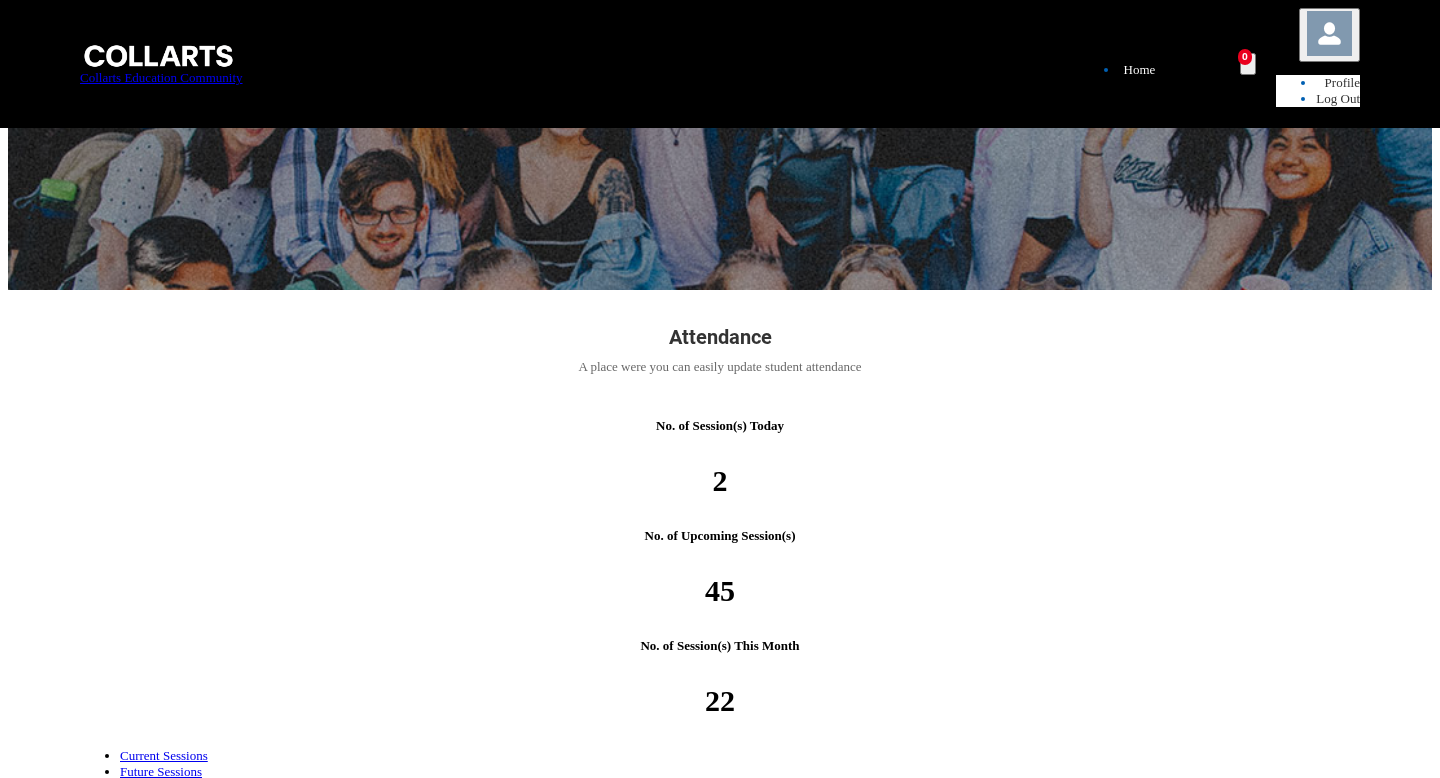 click on "Attendance" at bounding box center (161, 2273) 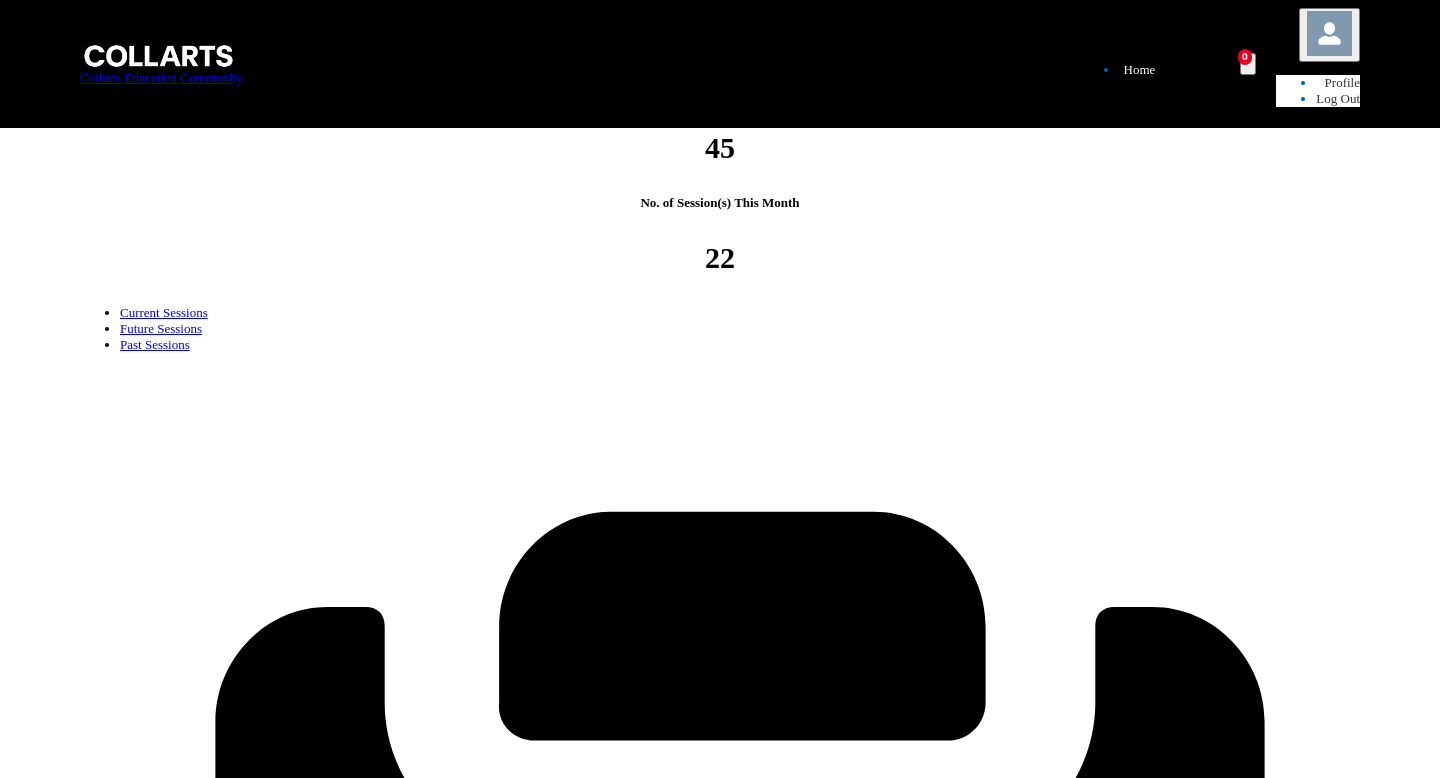 scroll, scrollTop: 547, scrollLeft: 0, axis: vertical 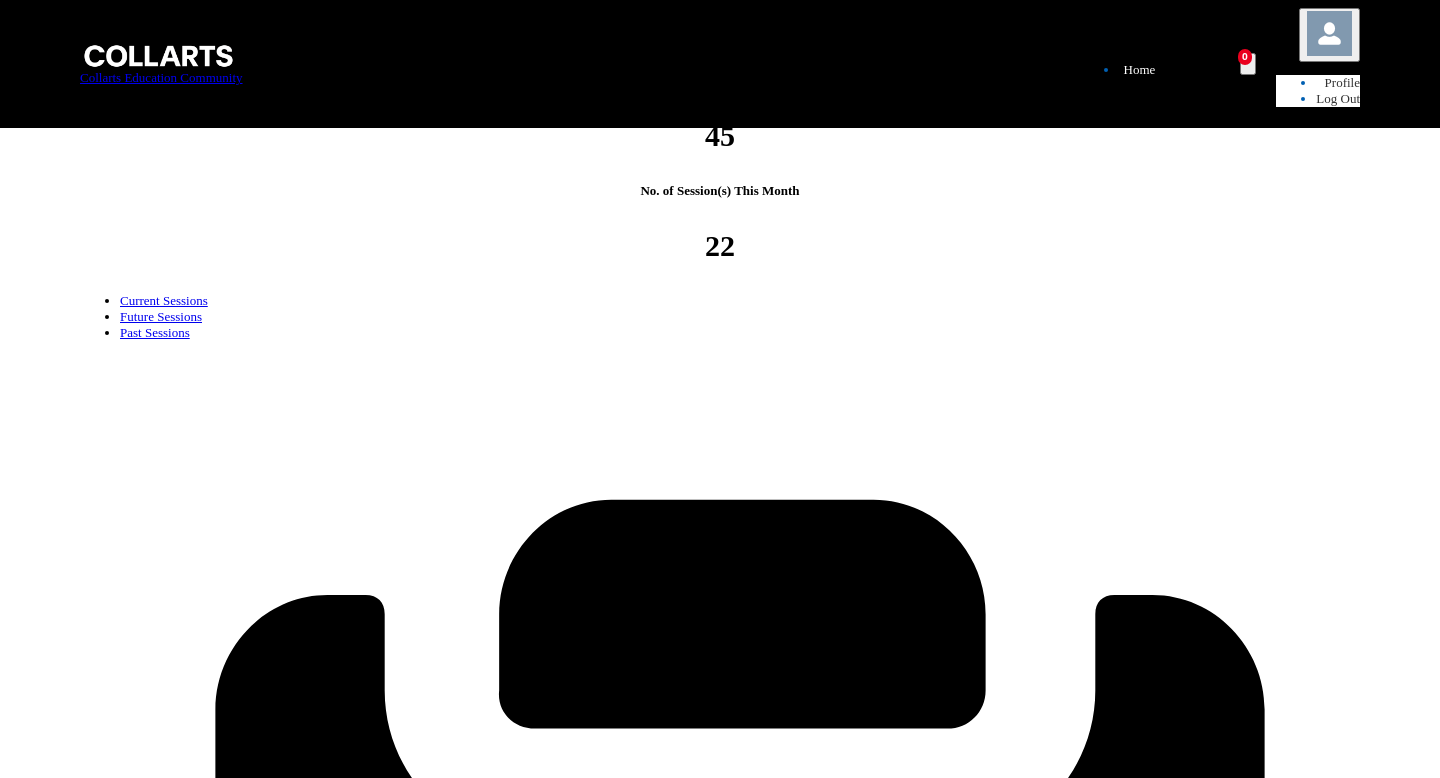 click on "Attended" at bounding box center (139, 11240) 